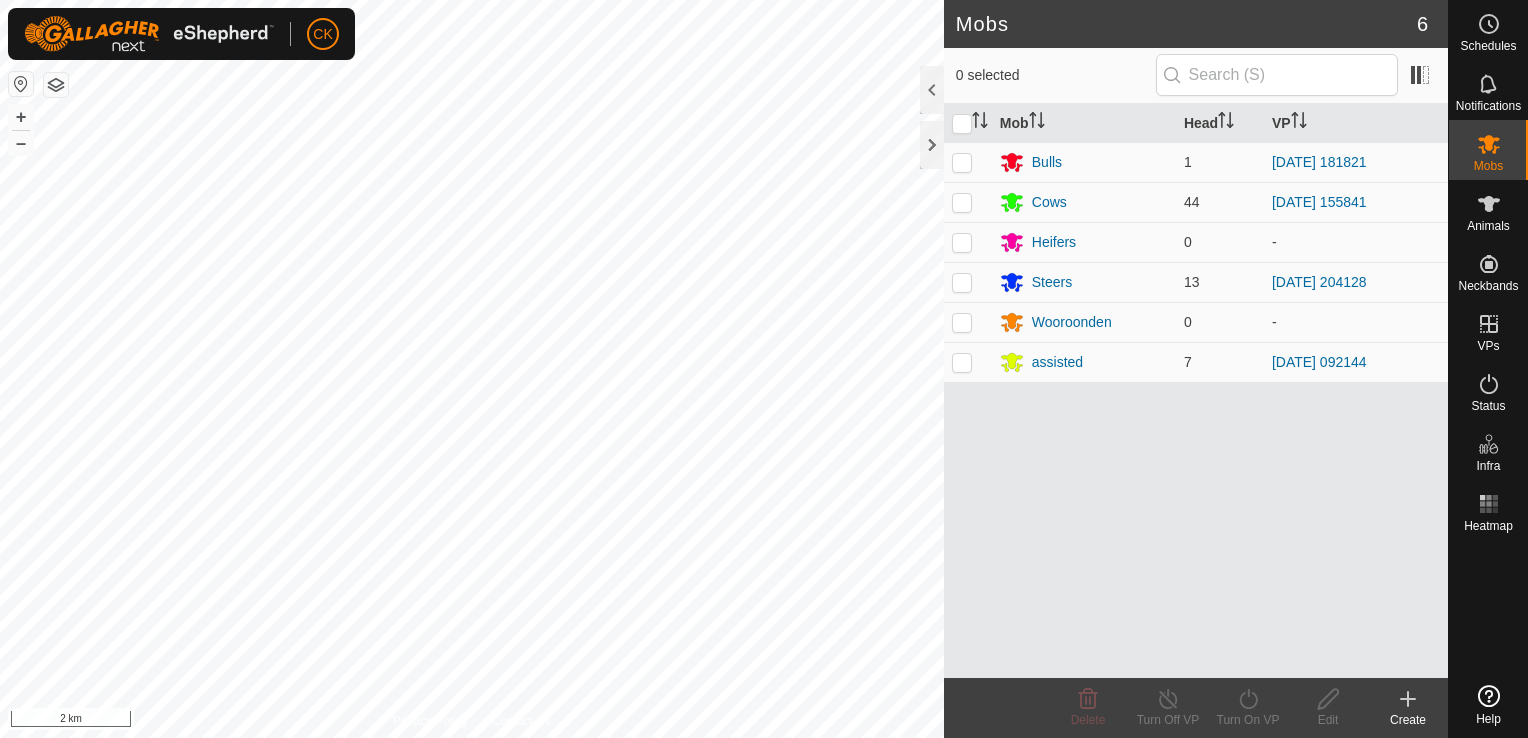 scroll, scrollTop: 0, scrollLeft: 0, axis: both 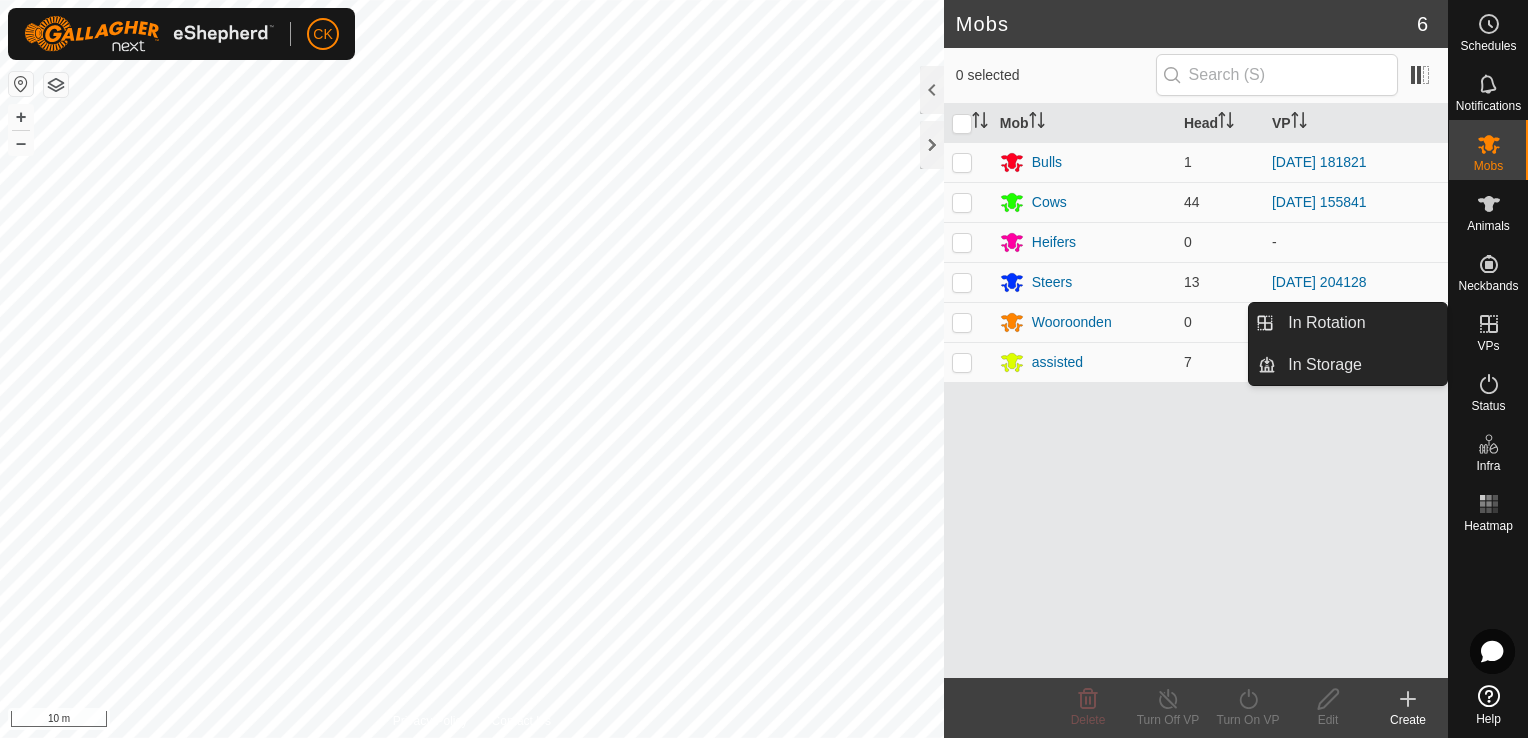 click 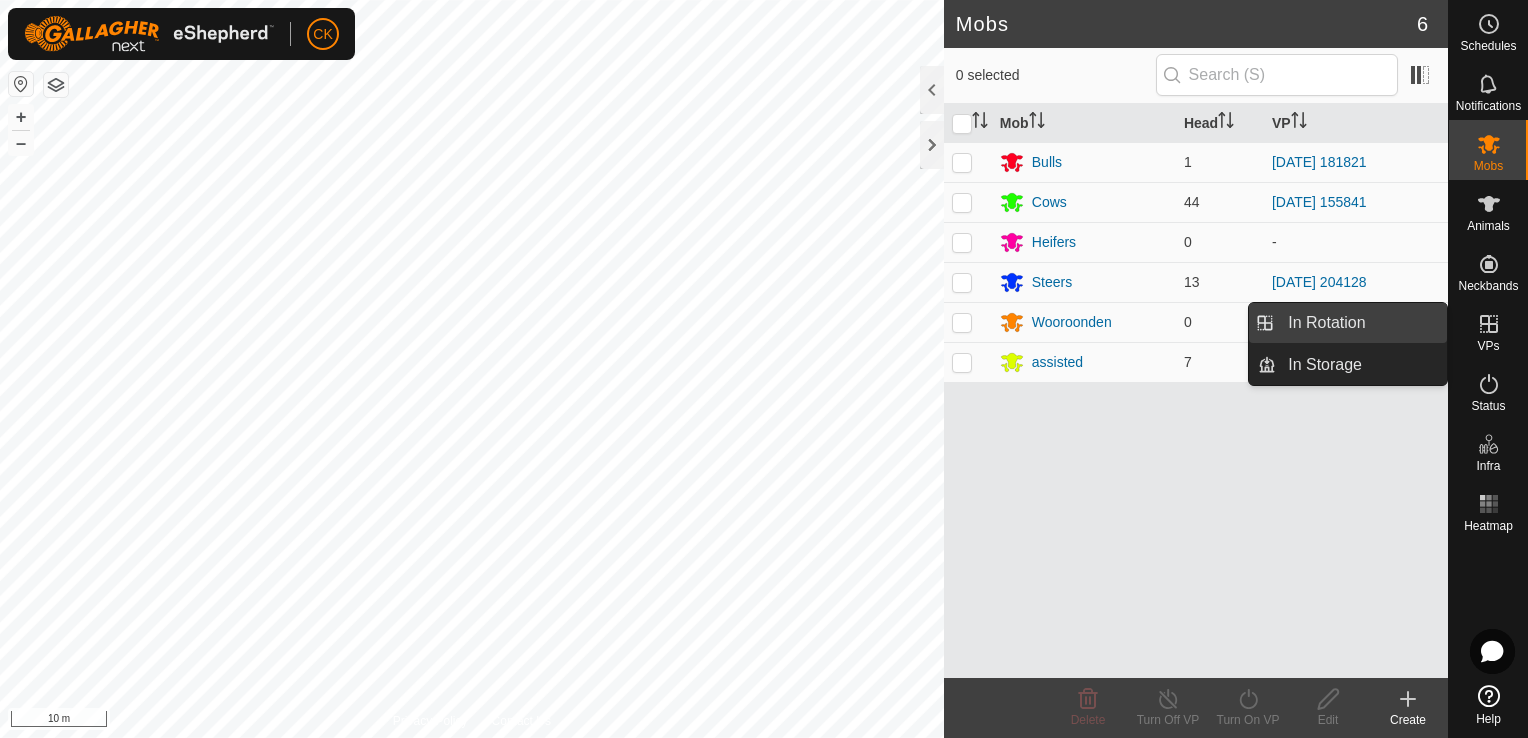 click on "In Rotation" at bounding box center [1361, 323] 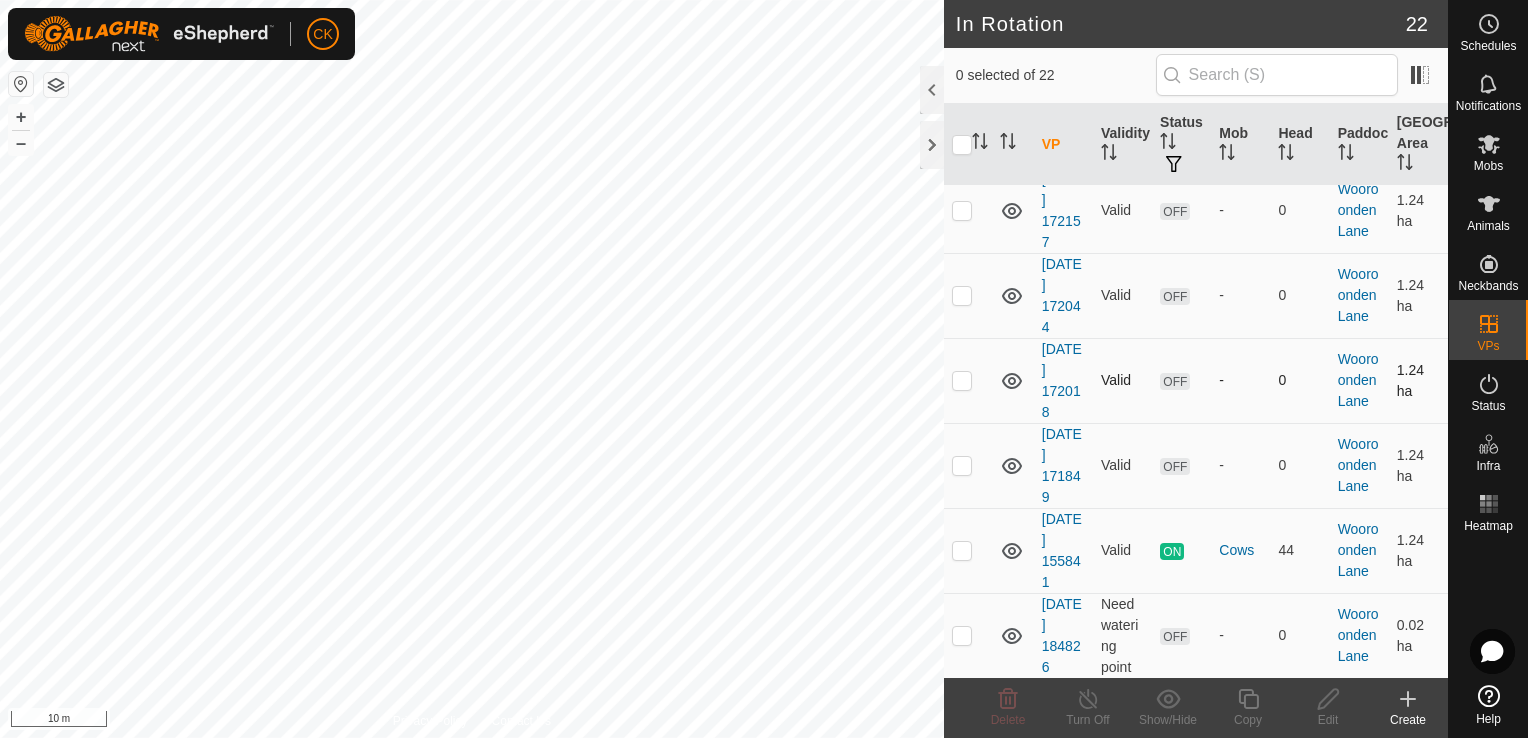 scroll, scrollTop: 1400, scrollLeft: 0, axis: vertical 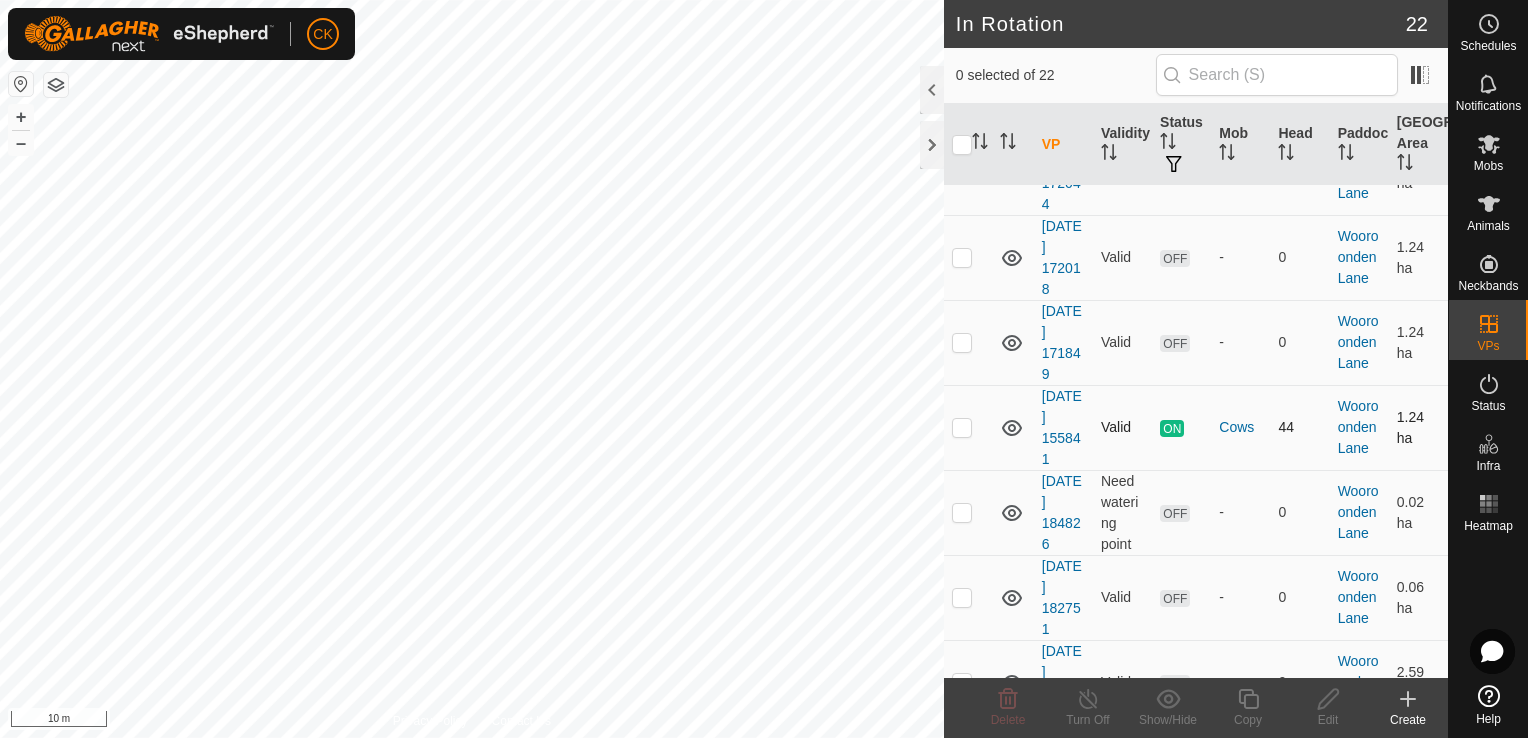 click at bounding box center (962, 427) 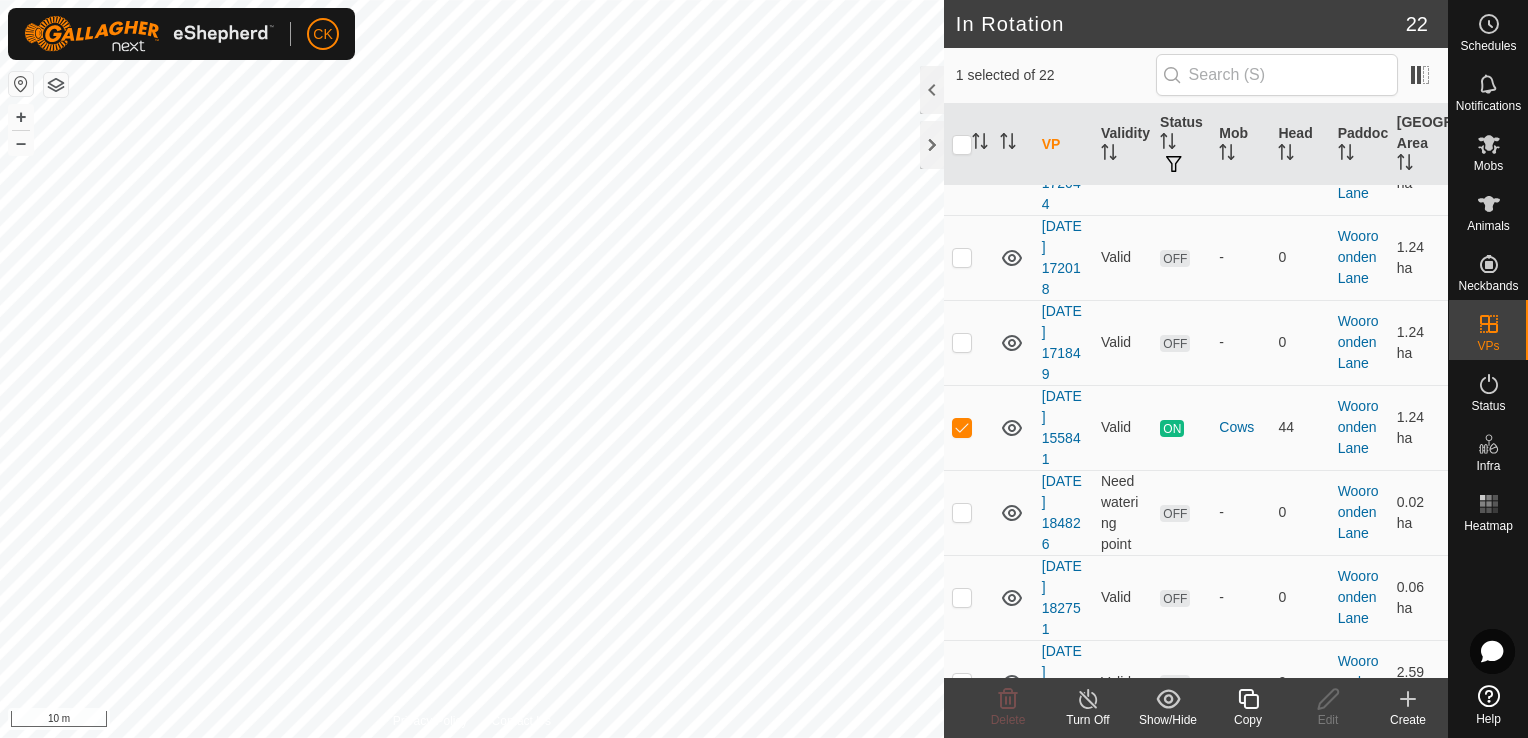 click 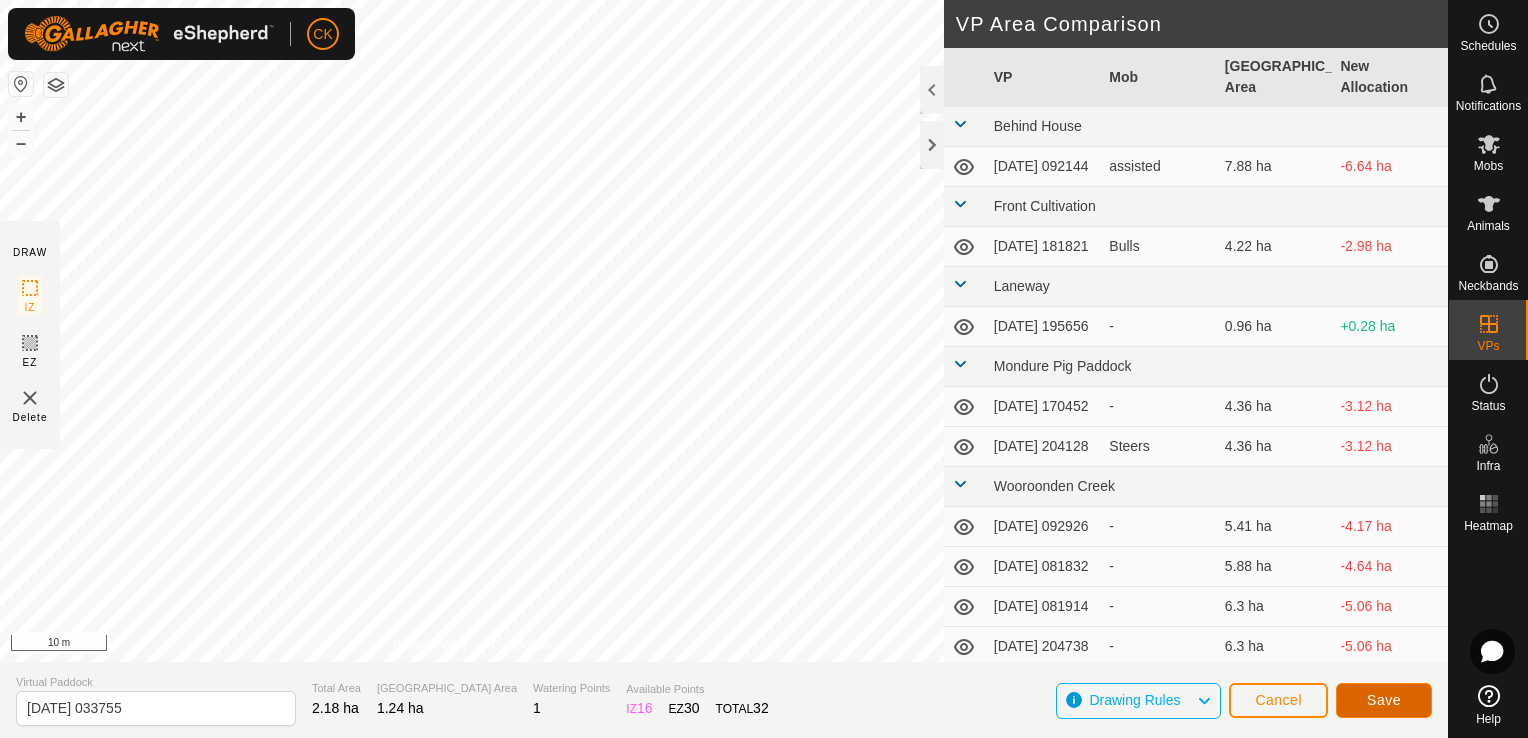 click on "Save" 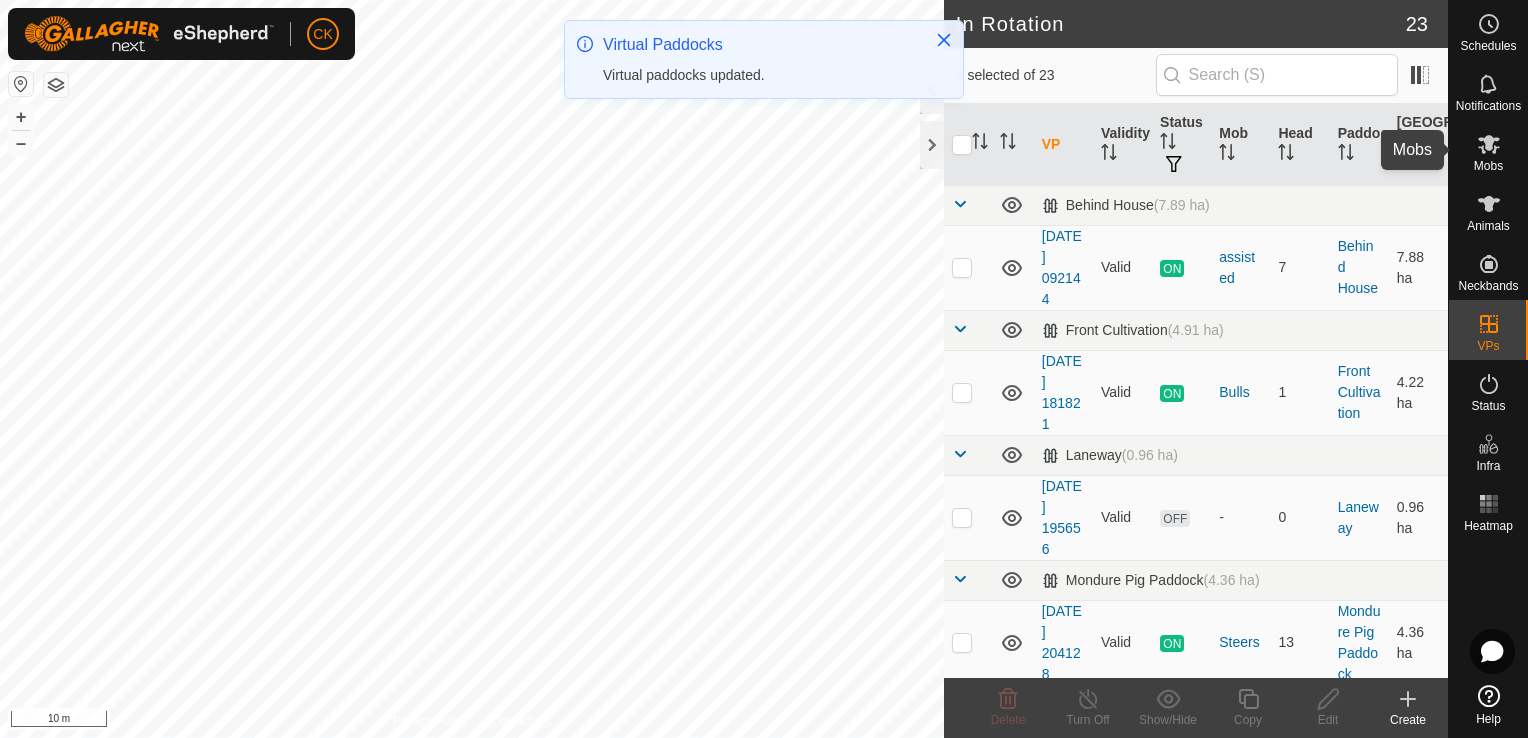 click 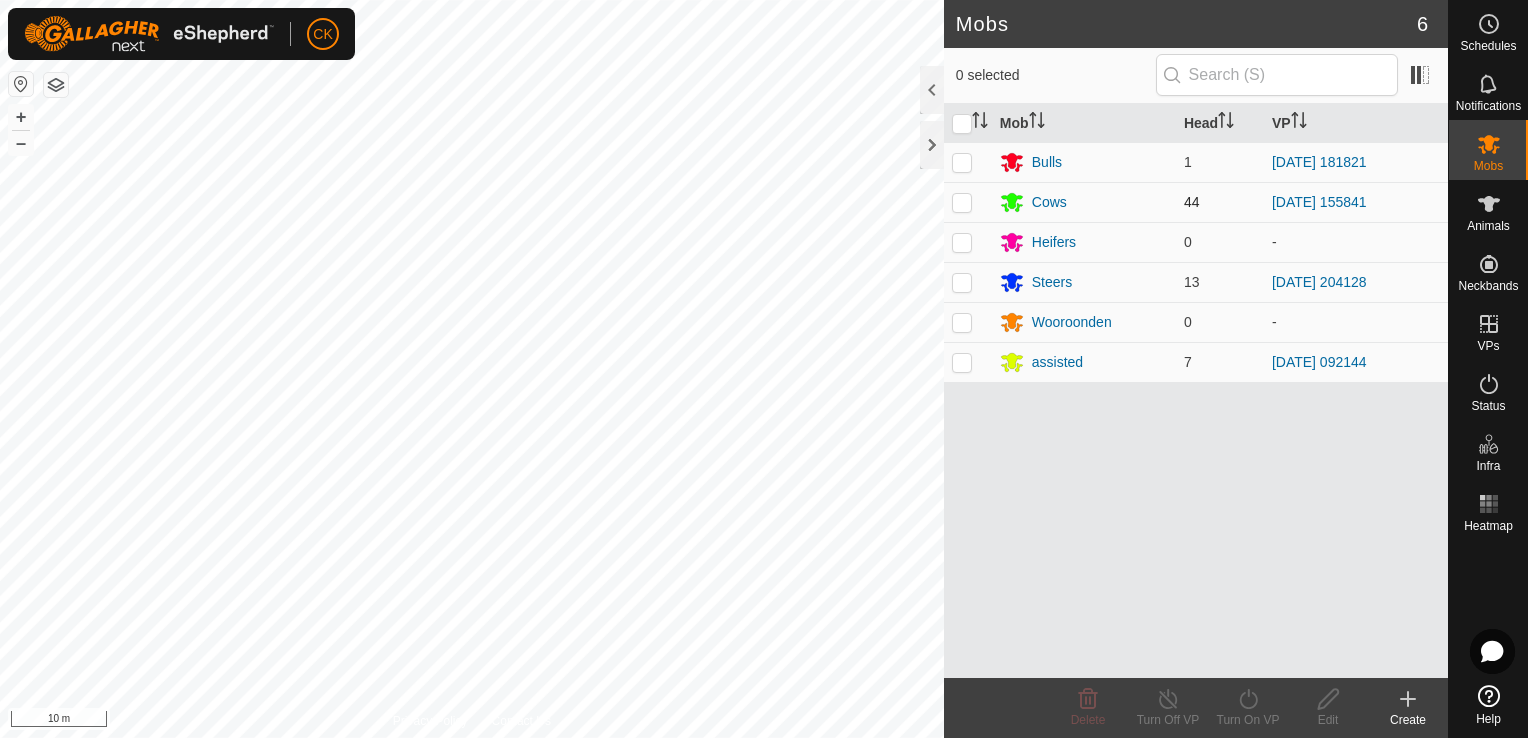 click at bounding box center [962, 202] 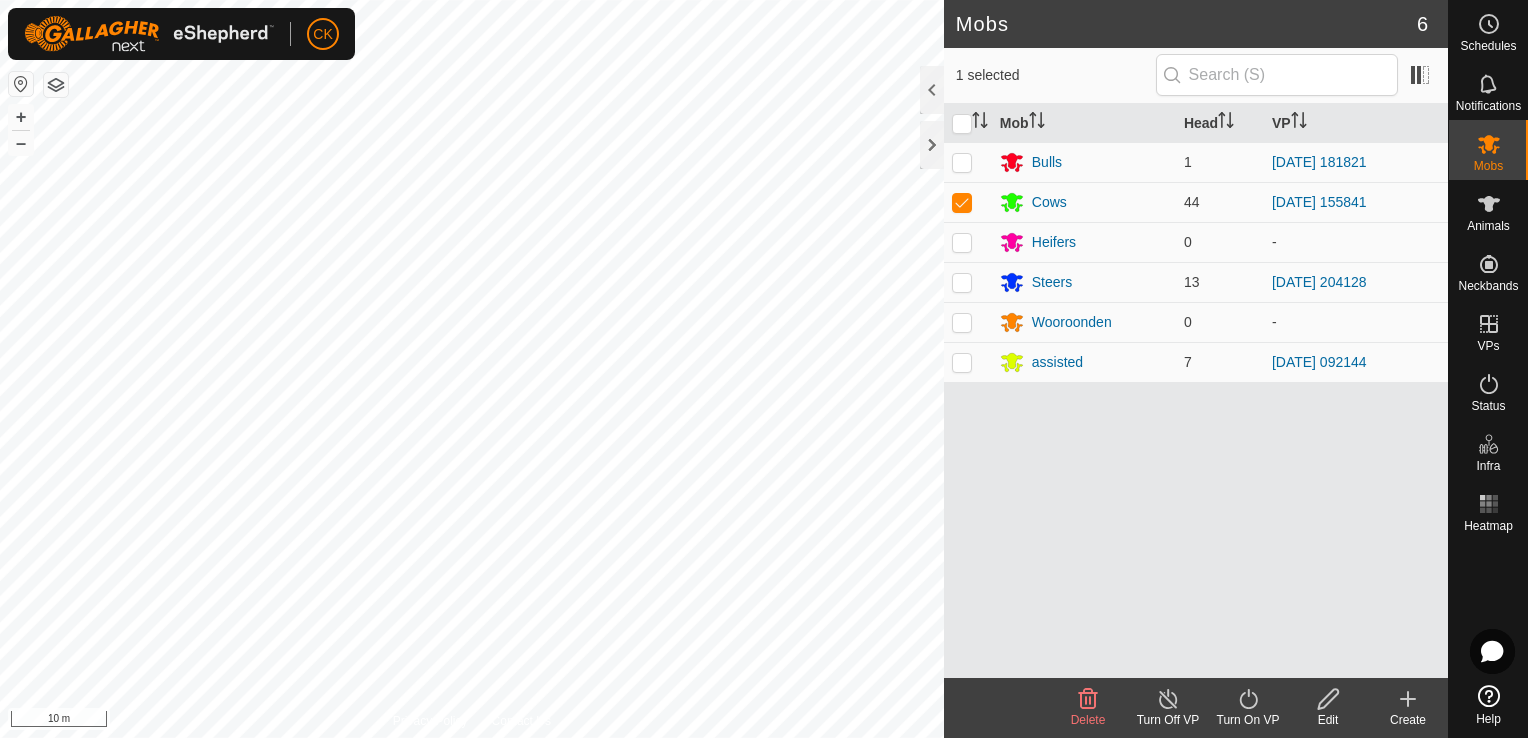 click 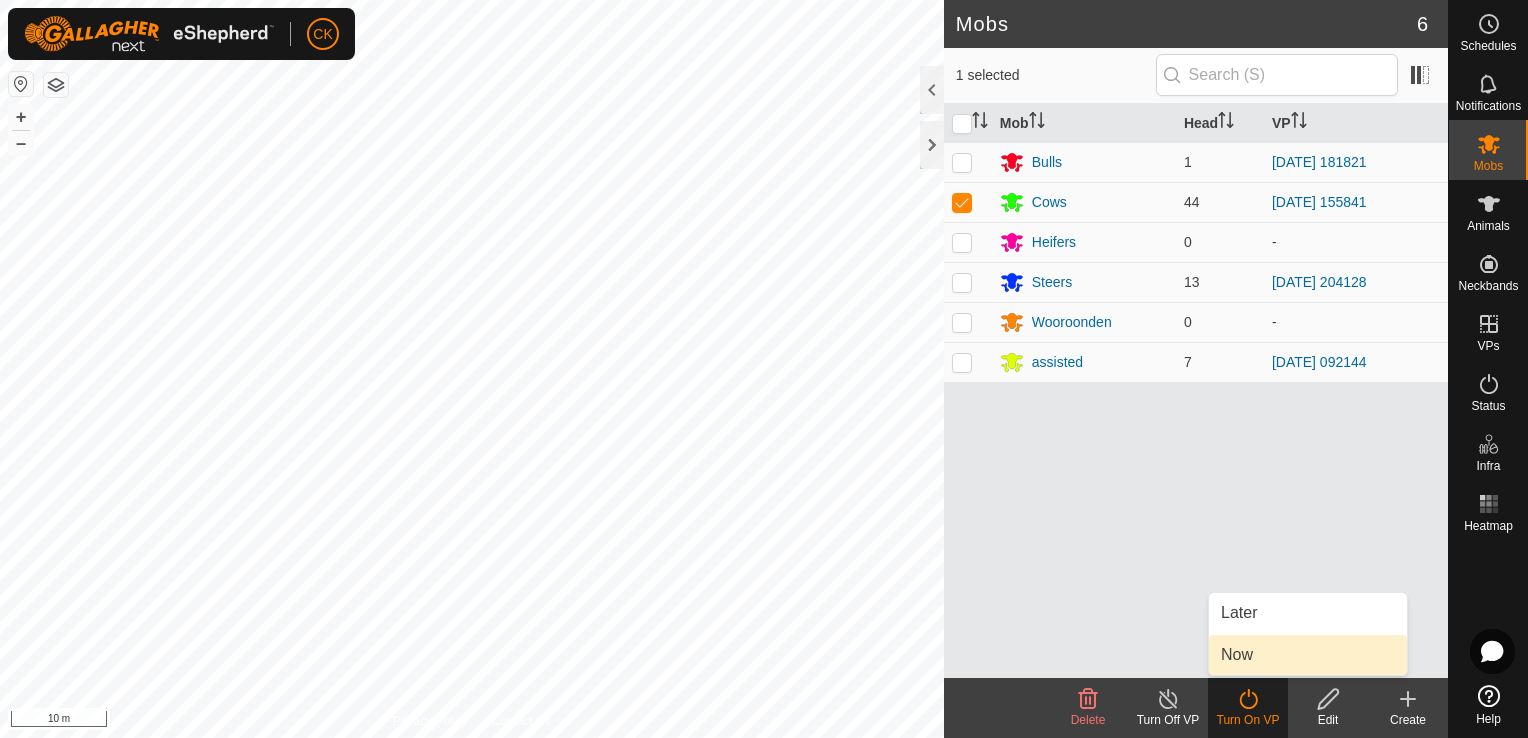 click on "Now" at bounding box center (1308, 655) 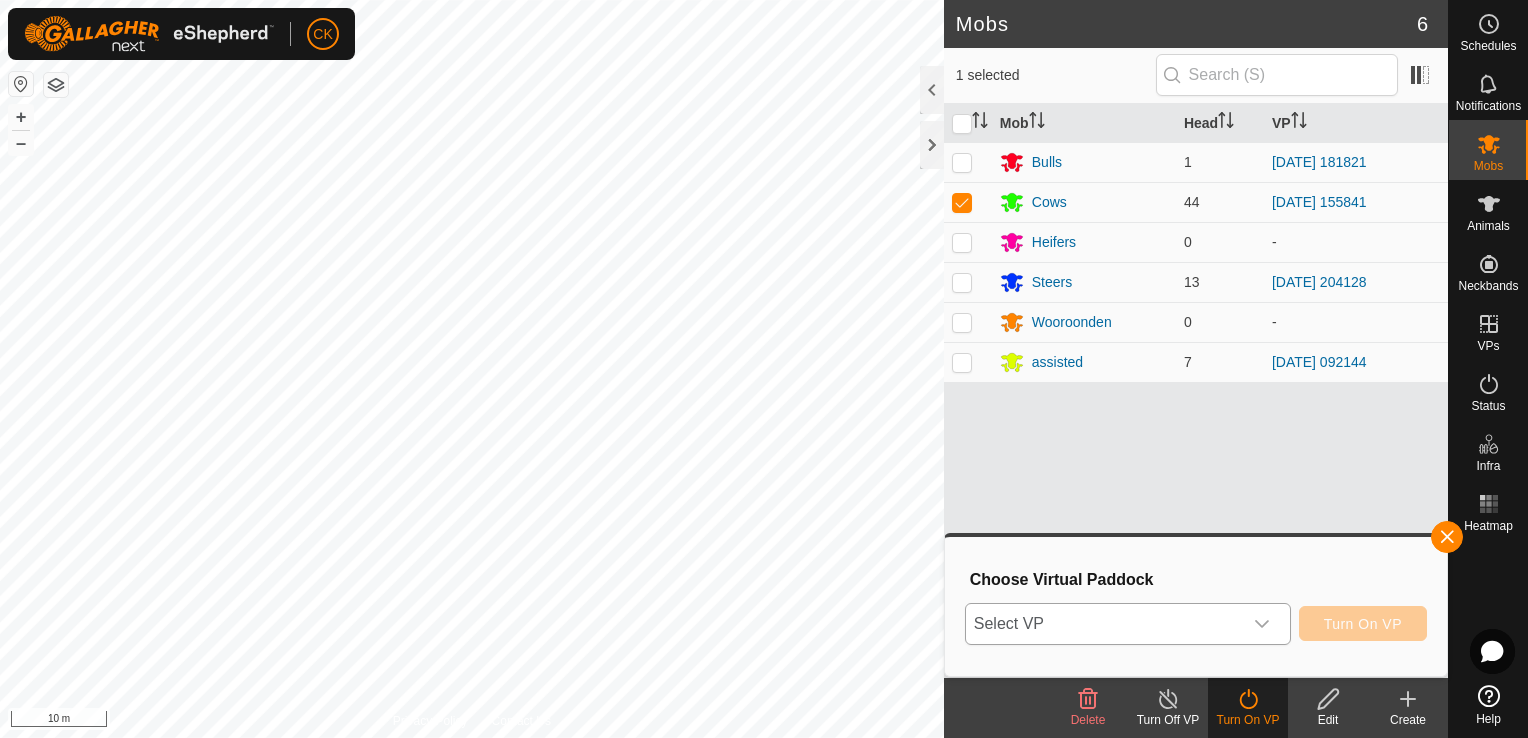 click 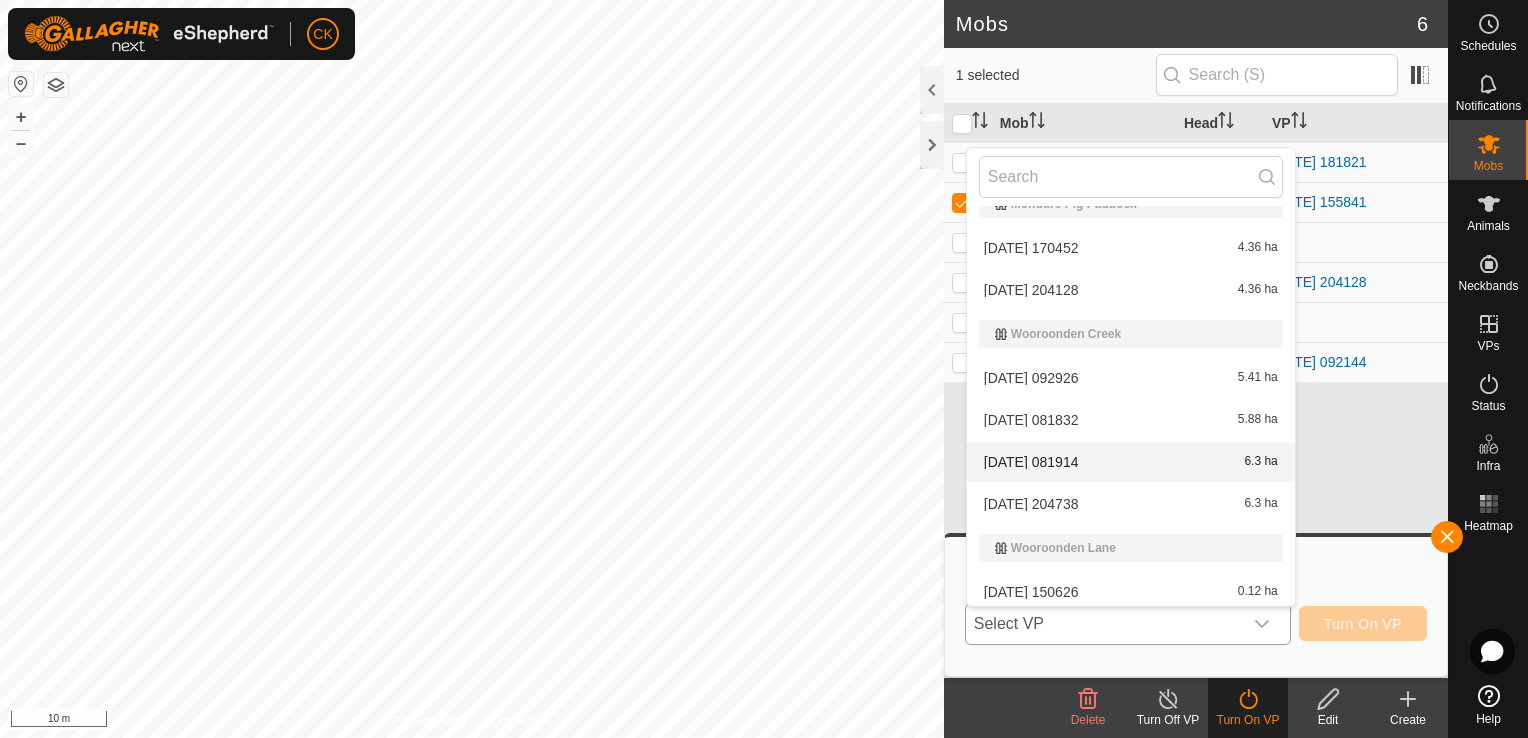 scroll, scrollTop: 300, scrollLeft: 0, axis: vertical 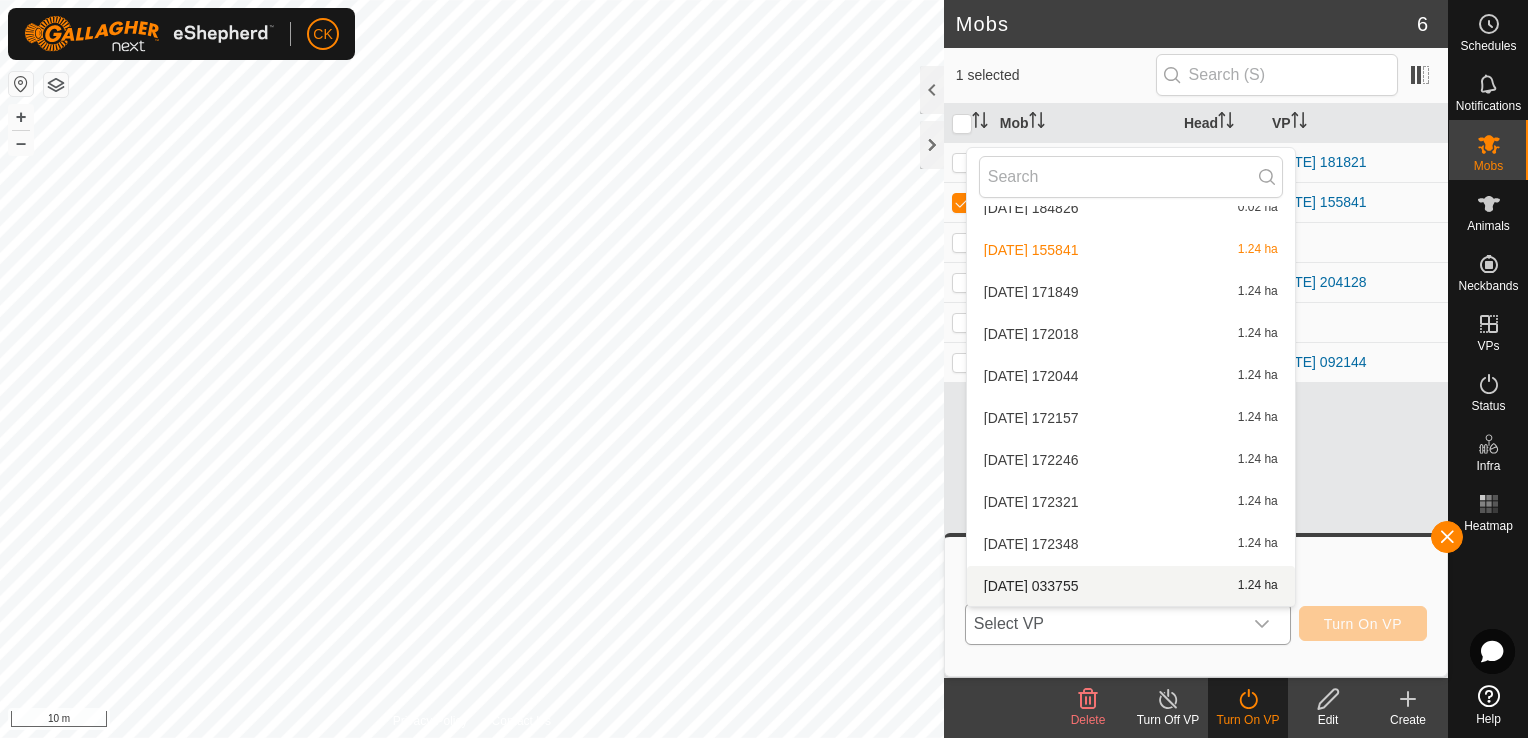 click on "[DATE] 033755  1.24 ha" at bounding box center [1131, 586] 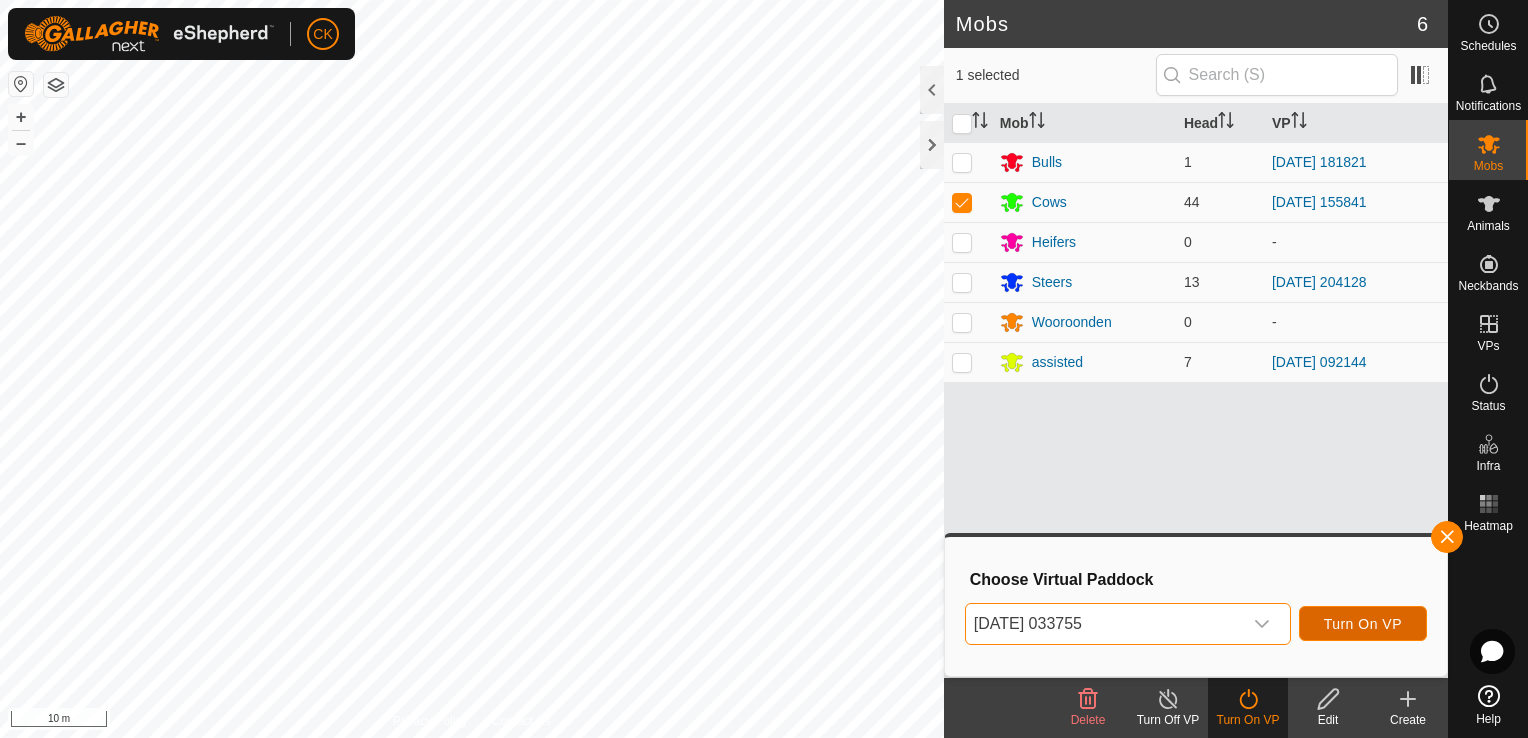 click on "Turn On VP" at bounding box center [1363, 624] 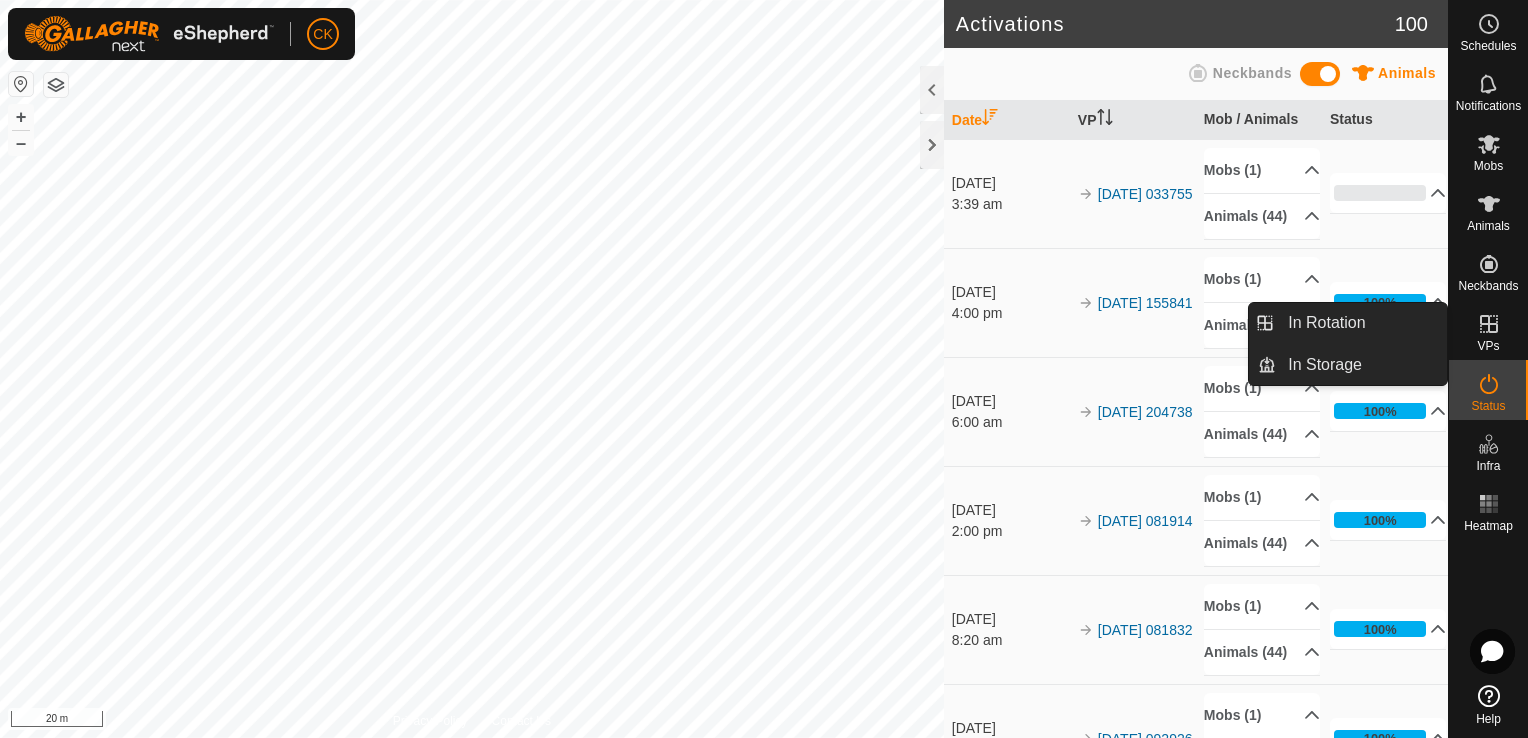 click 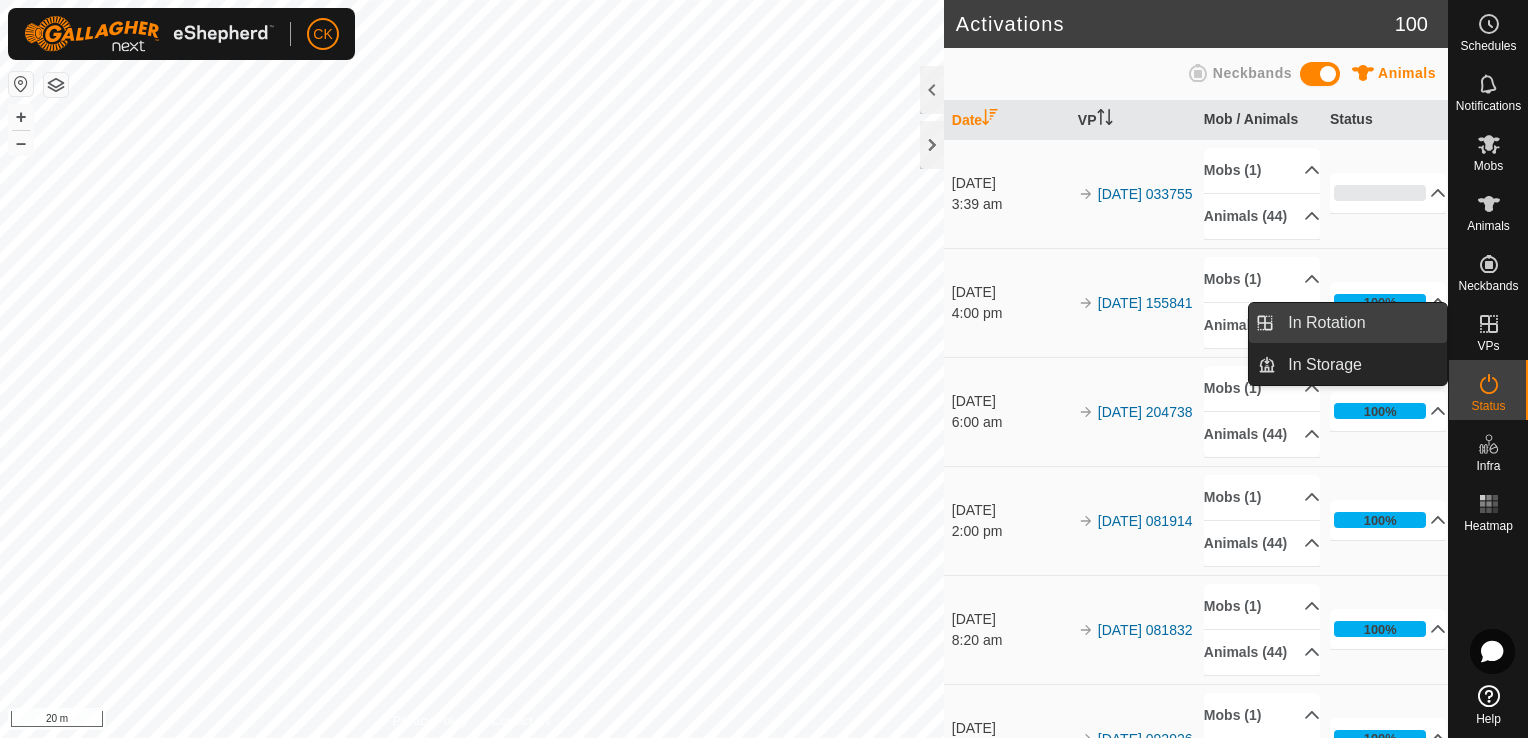 click on "In Rotation" at bounding box center [1361, 323] 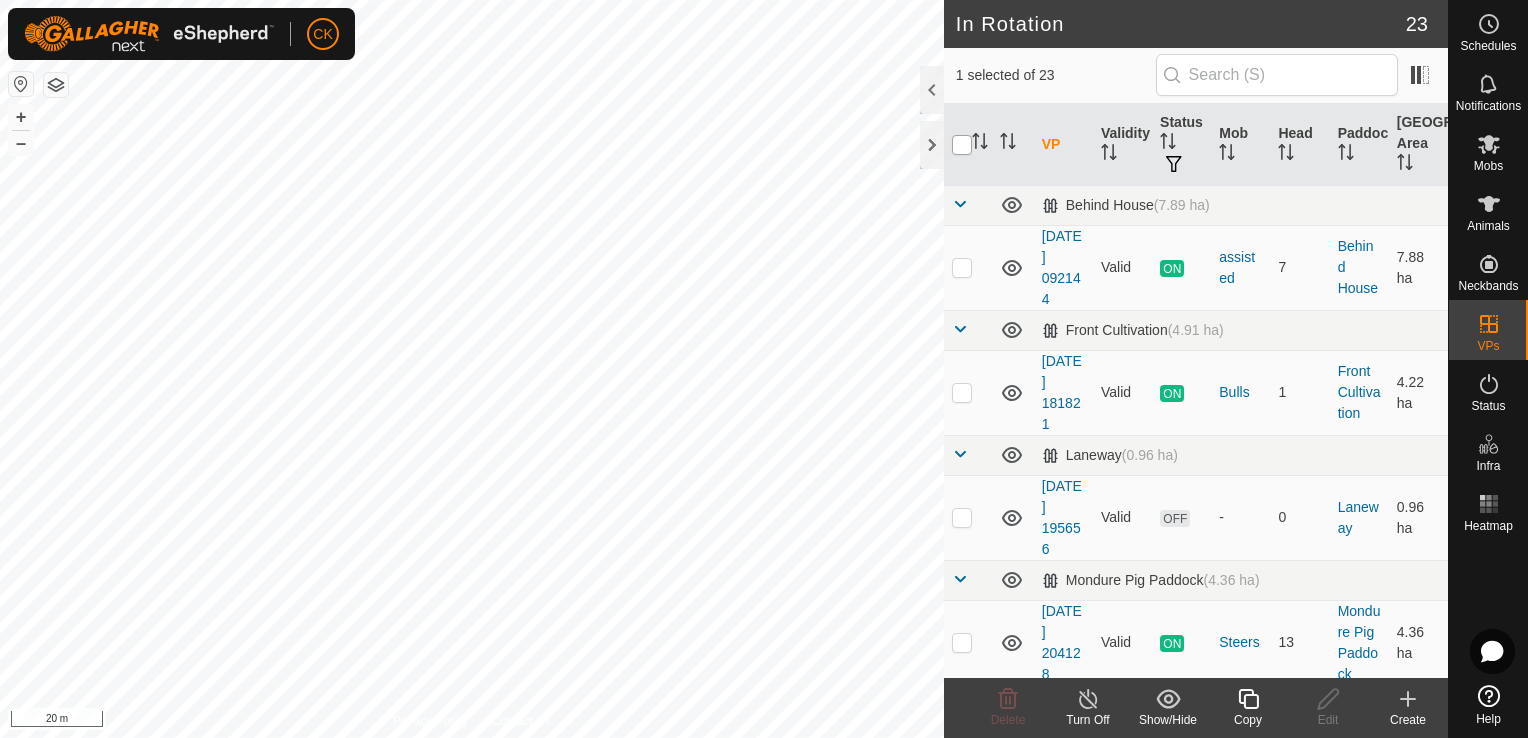 click at bounding box center [962, 145] 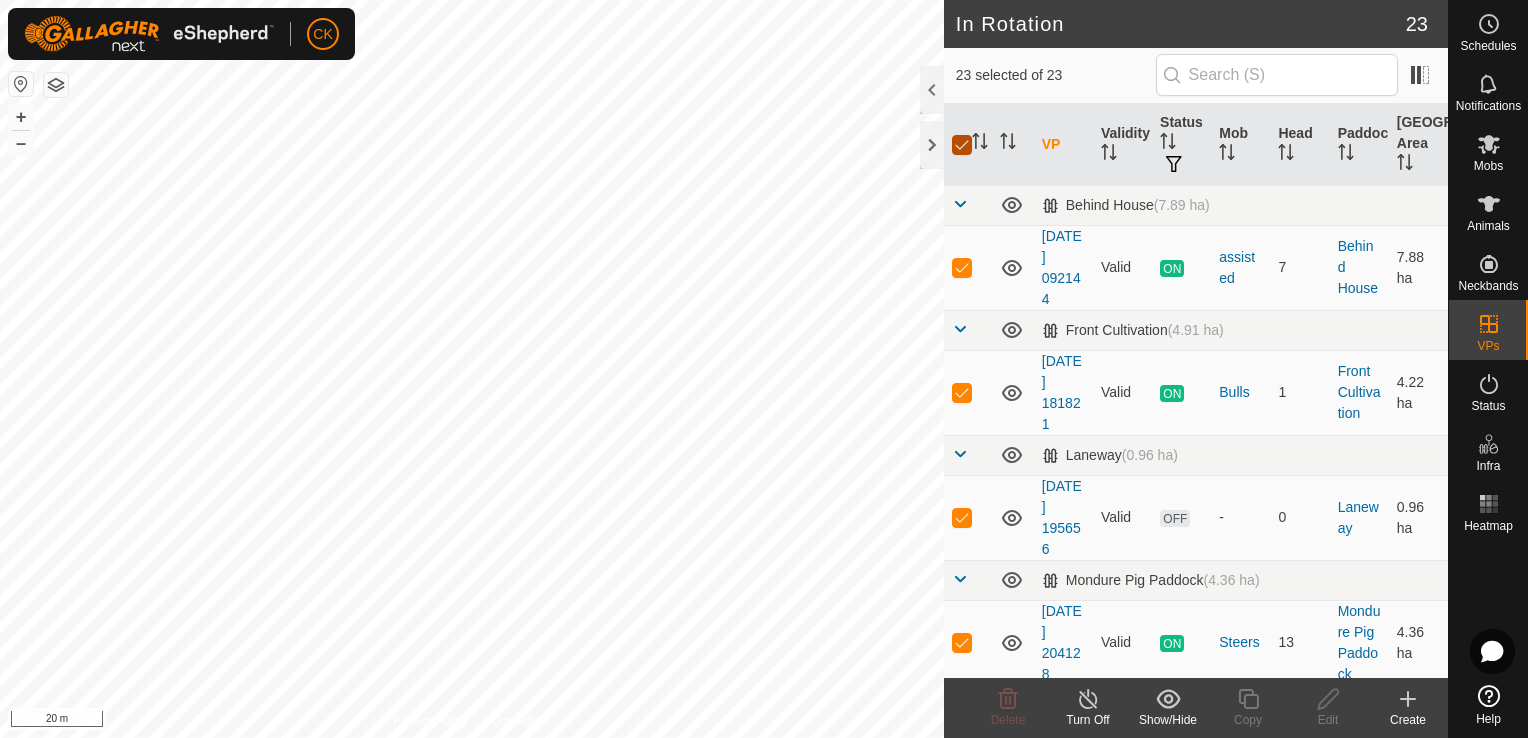 click at bounding box center (962, 145) 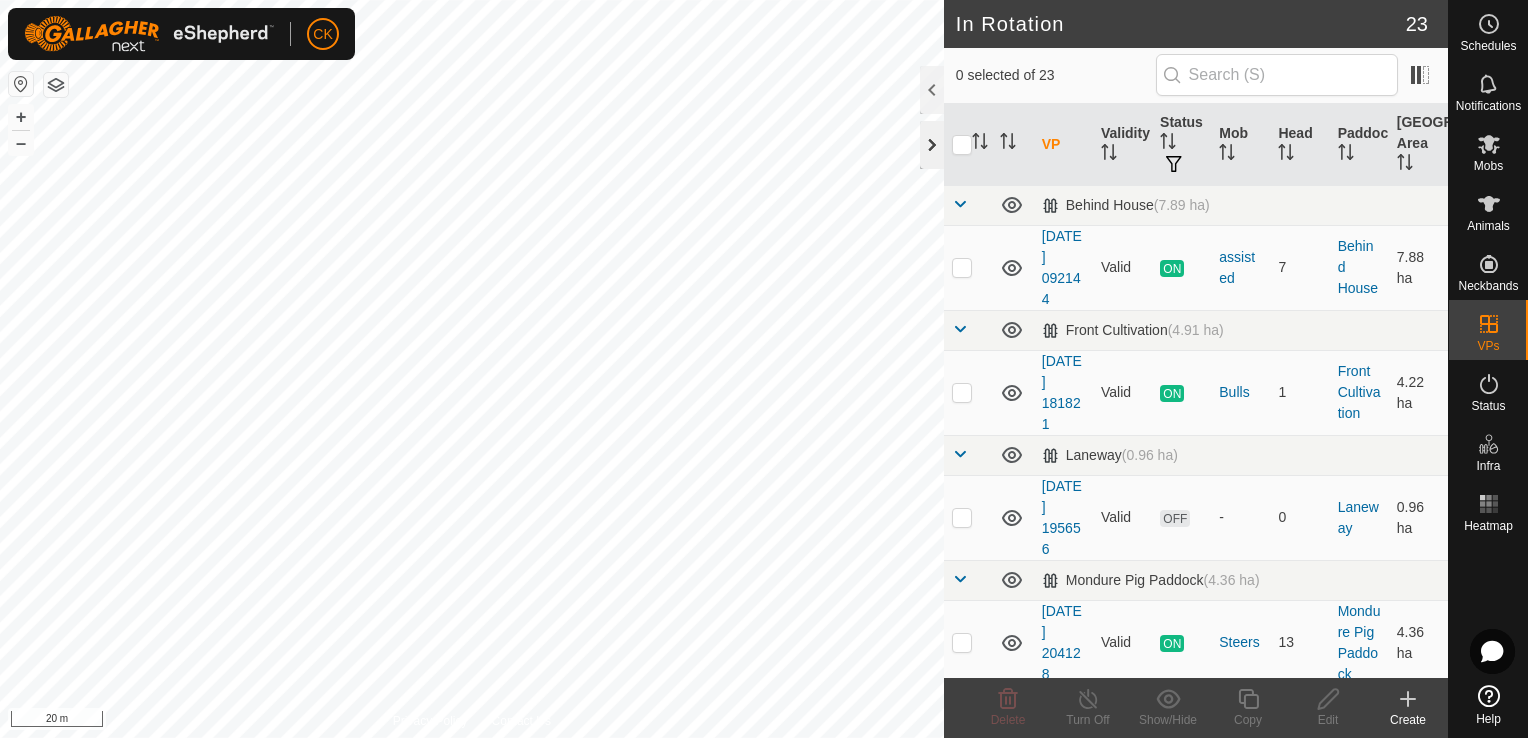 click 